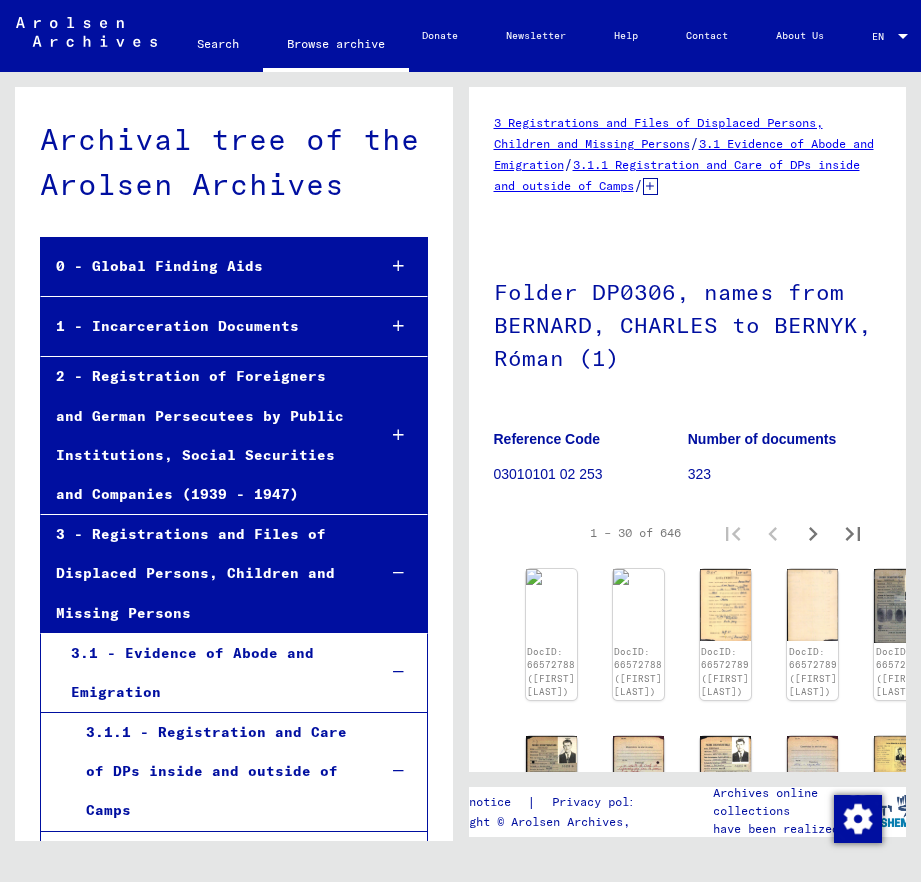 scroll, scrollTop: 0, scrollLeft: 0, axis: both 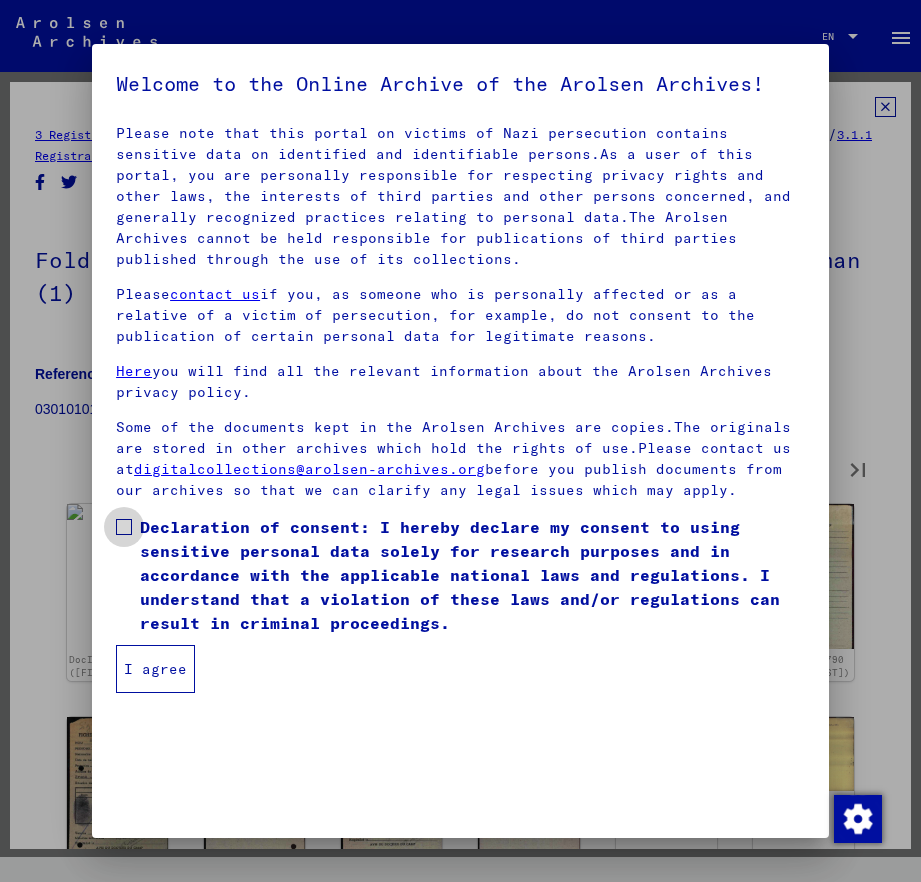click on "Declaration of consent: I hereby declare my consent to using sensitive personal data solely for research purposes and in accordance with the applicable national laws and regulations. I understand that a violation of these laws and/or regulations can result in criminal proceedings." at bounding box center [472, 575] 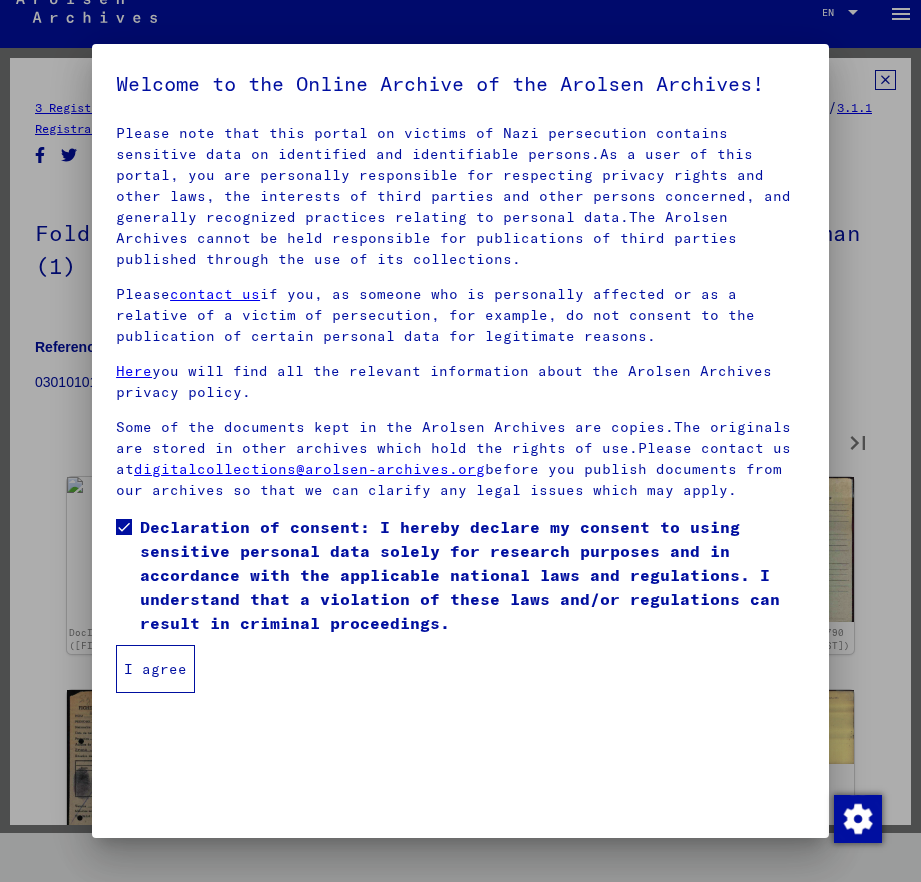 click on "I agree" at bounding box center [155, 669] 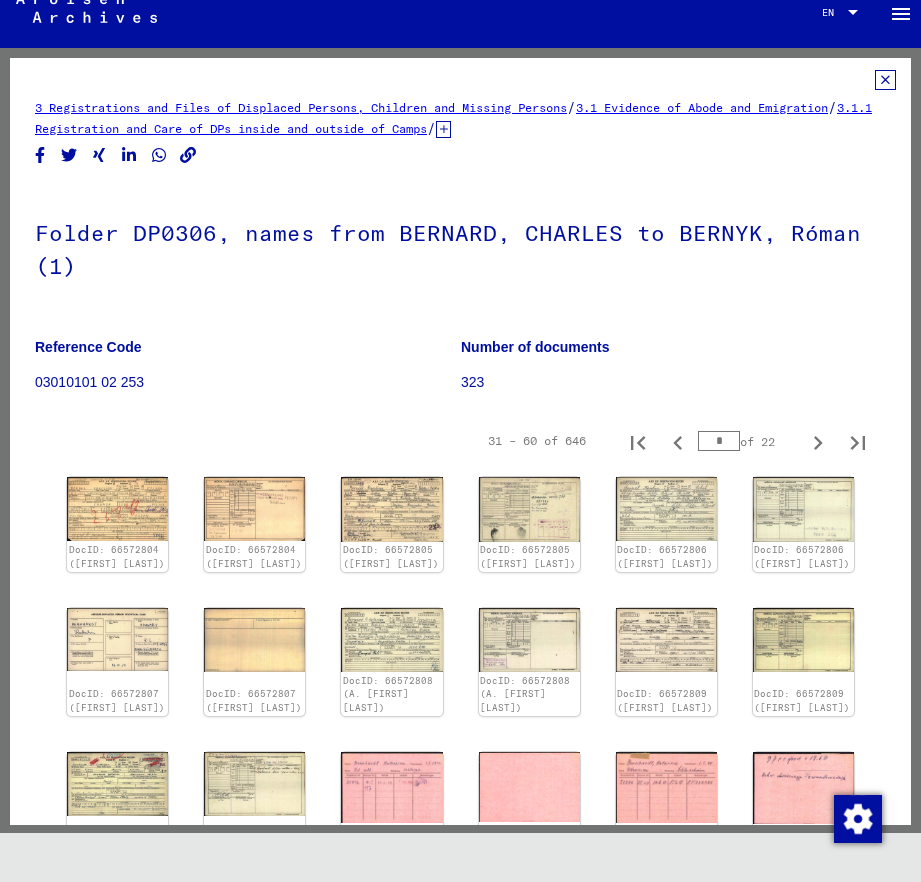 type on "*" 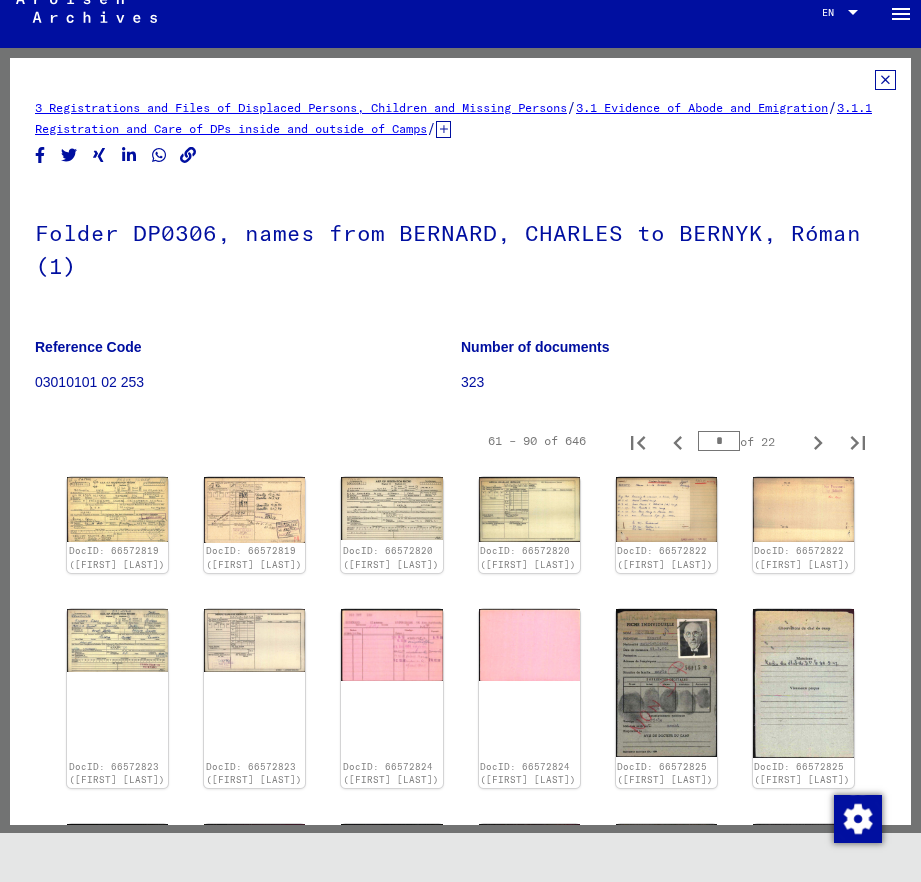 type on "*" 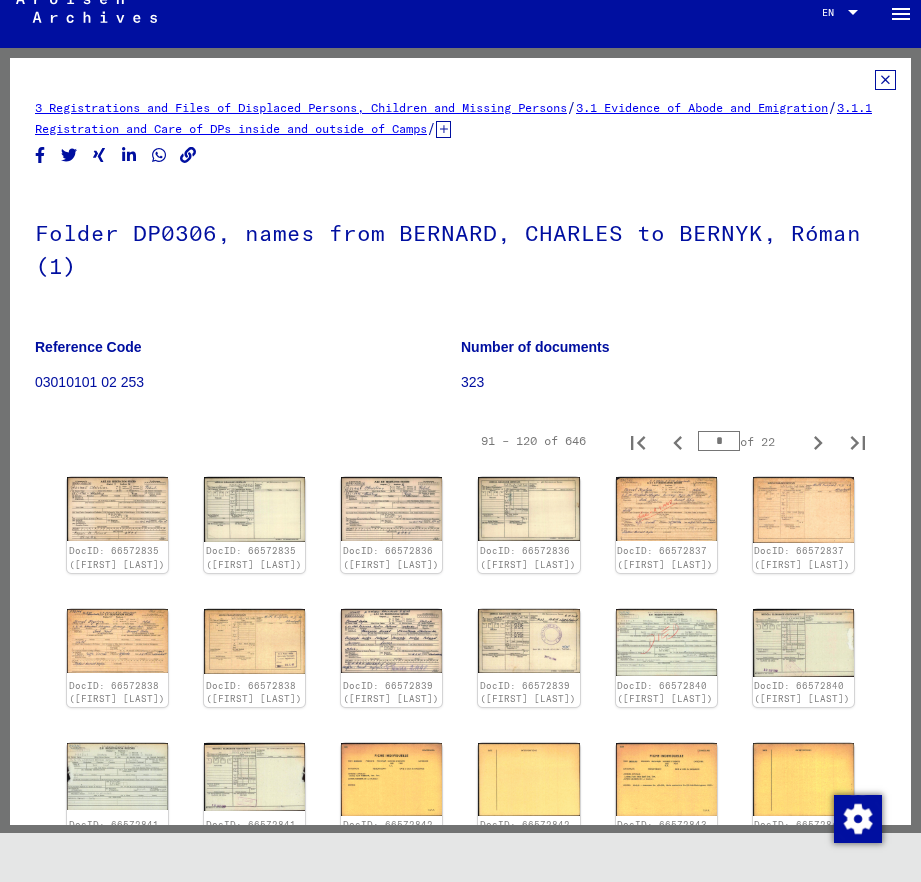type on "*" 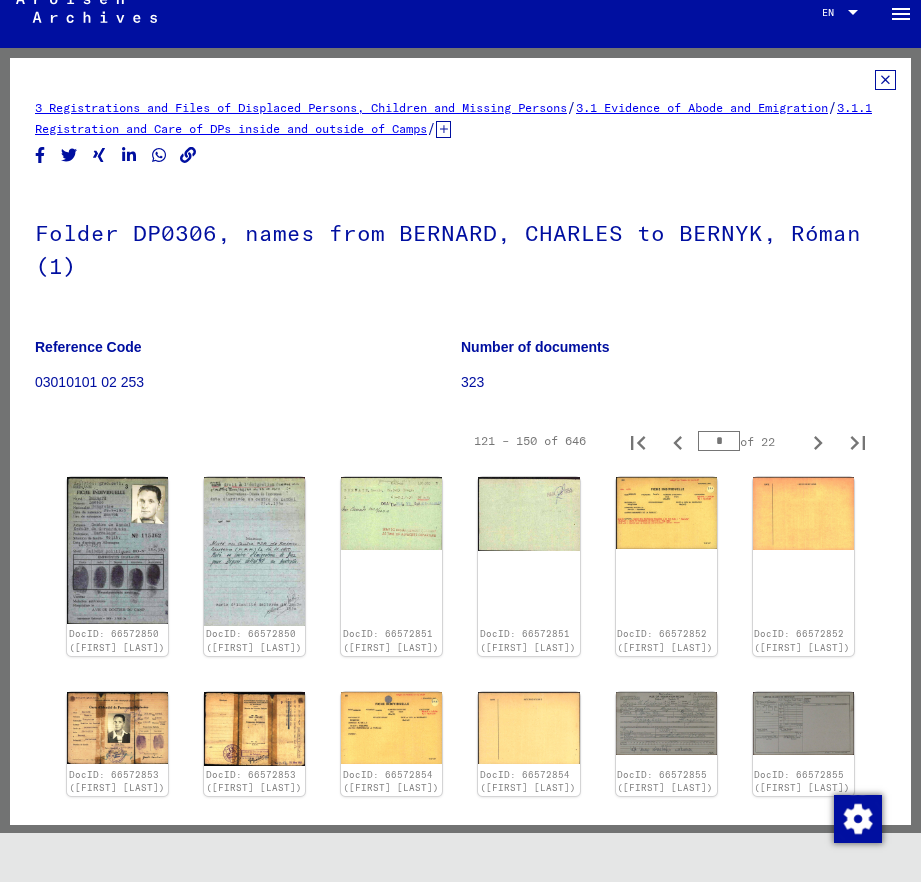 type on "*" 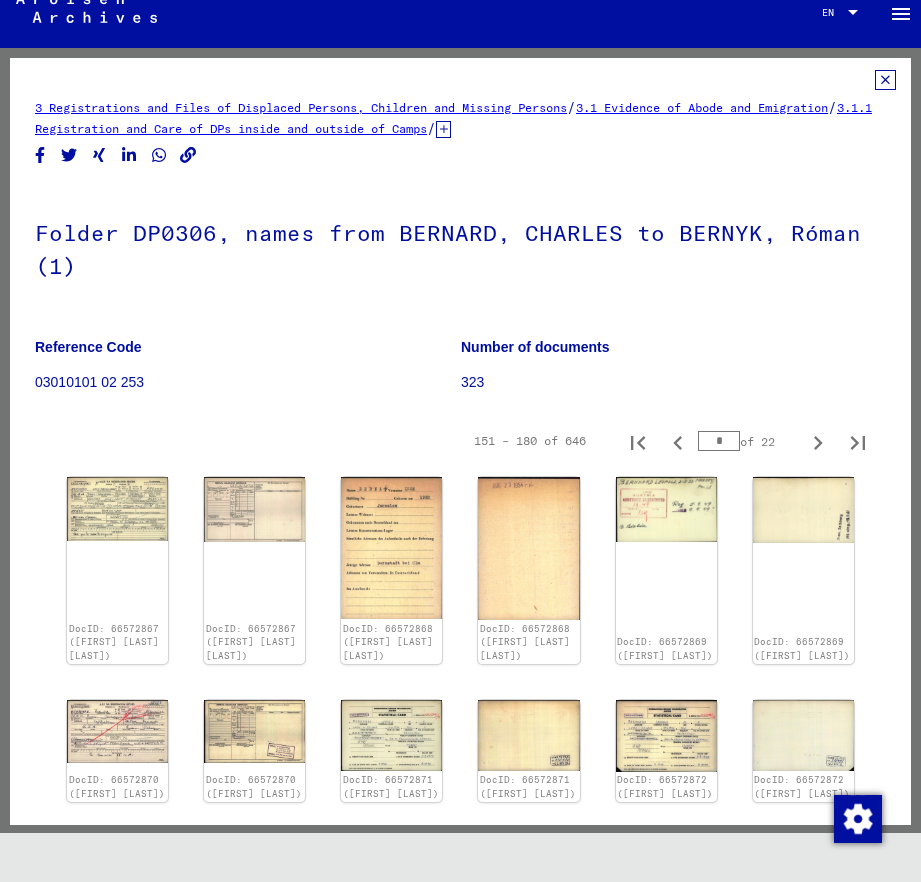 type on "*" 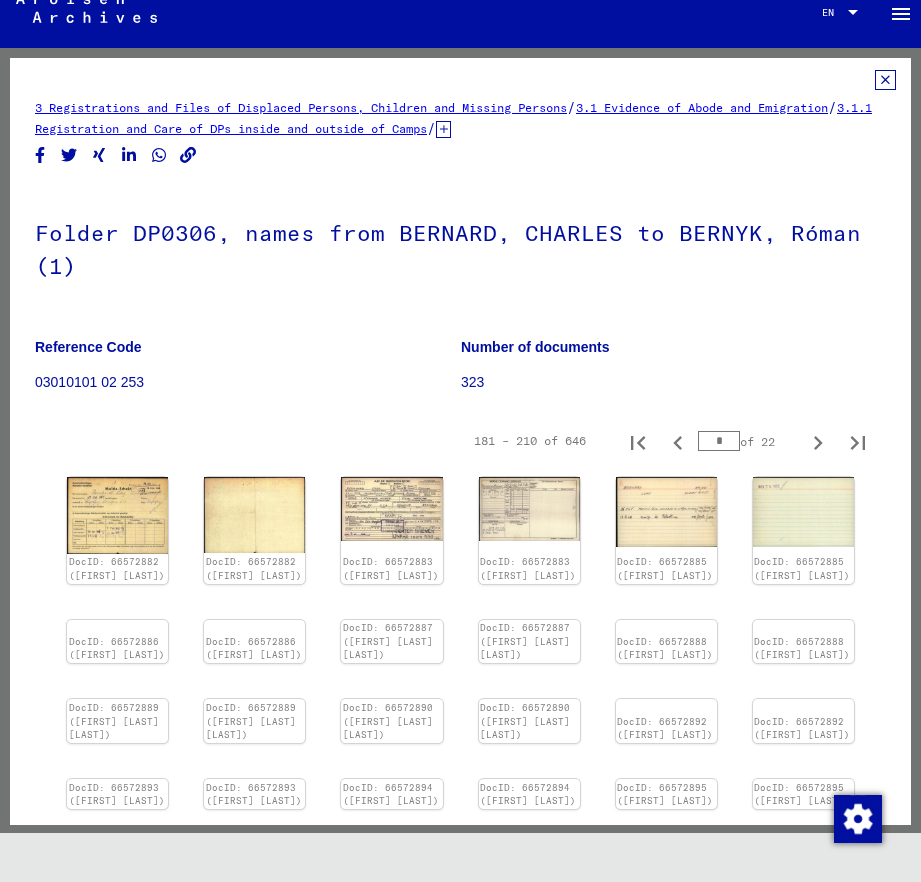 type on "*" 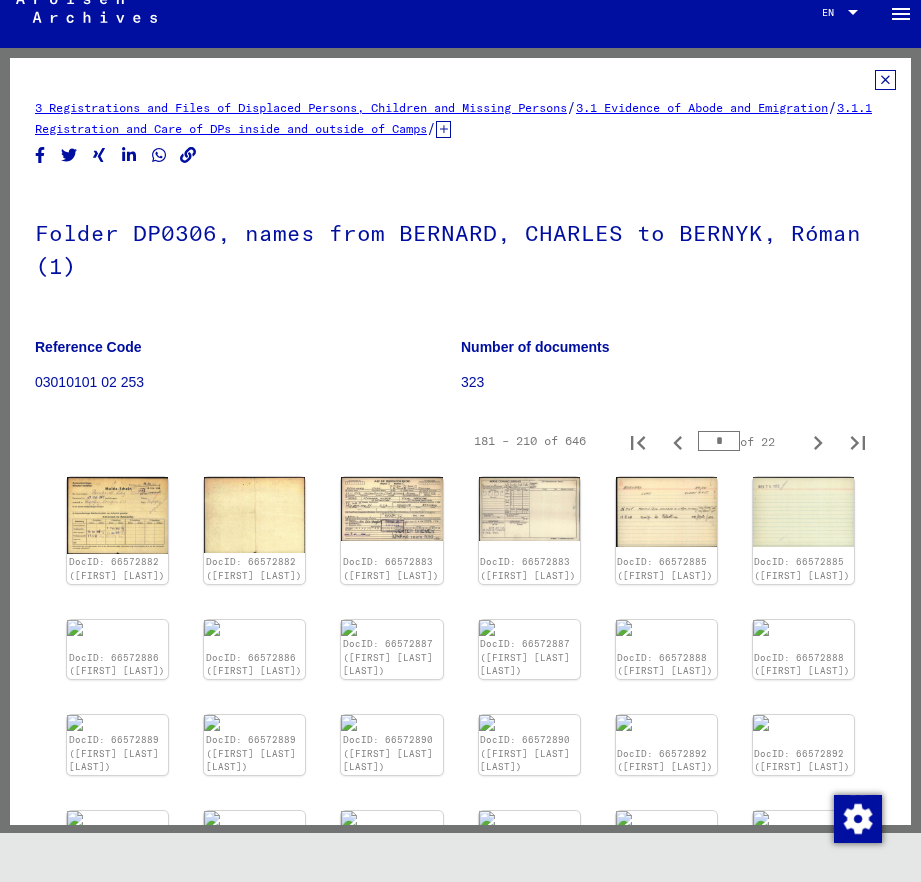 type on "*" 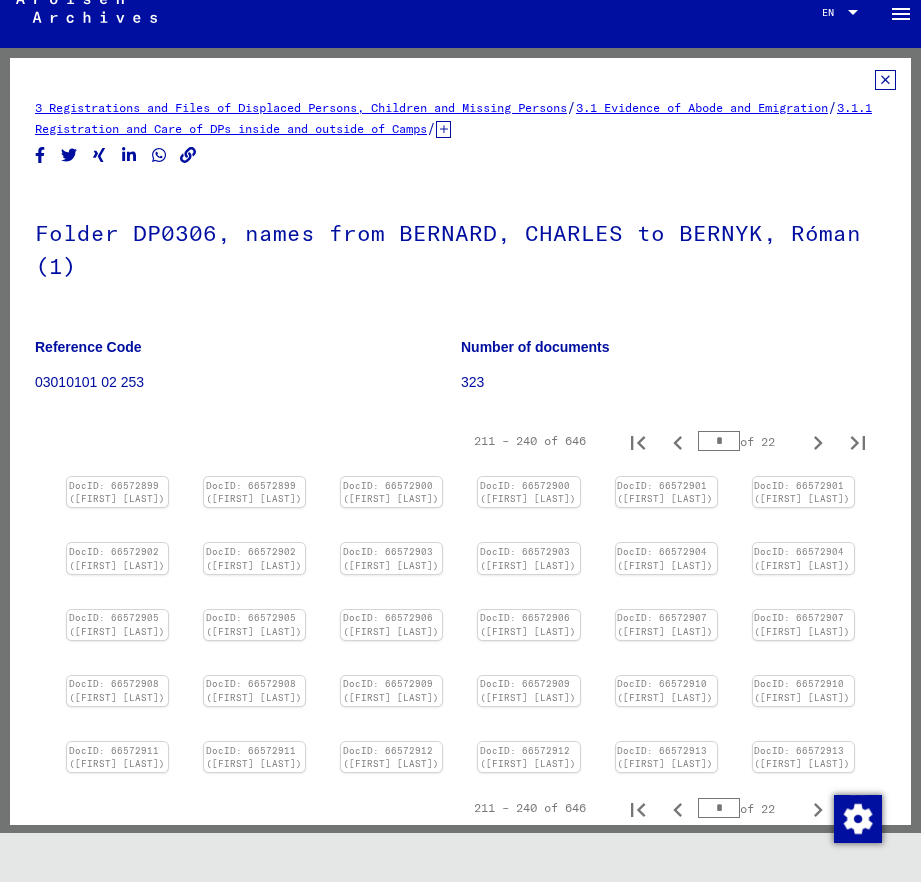 type on "*" 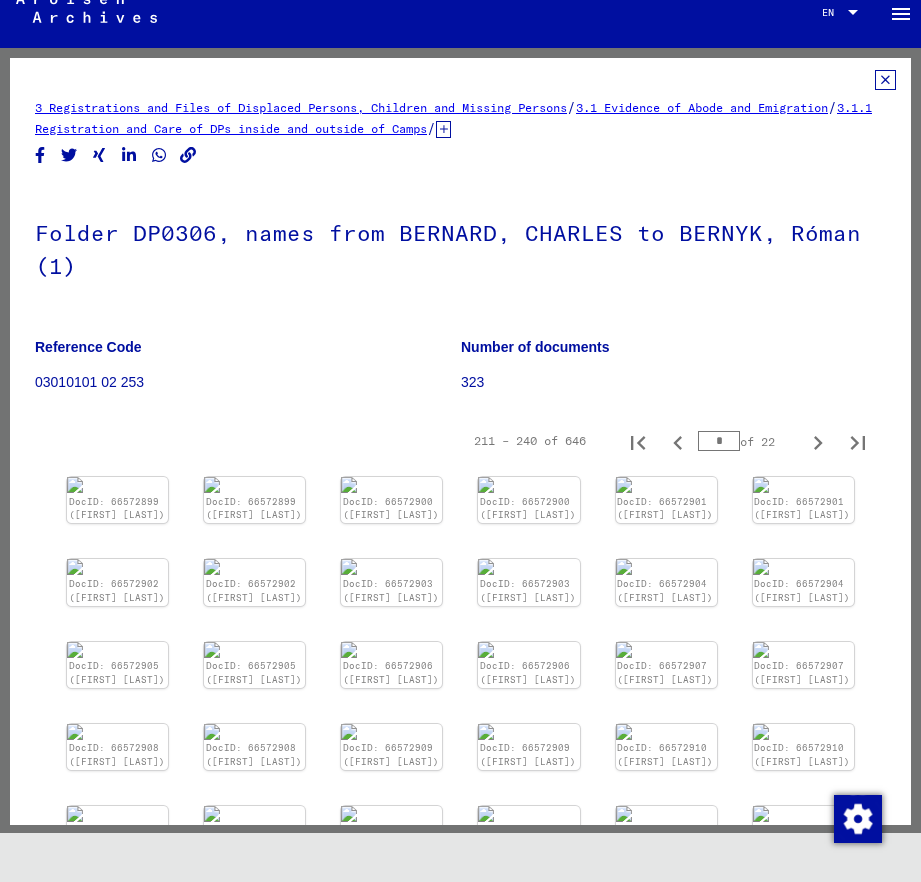 type on "*" 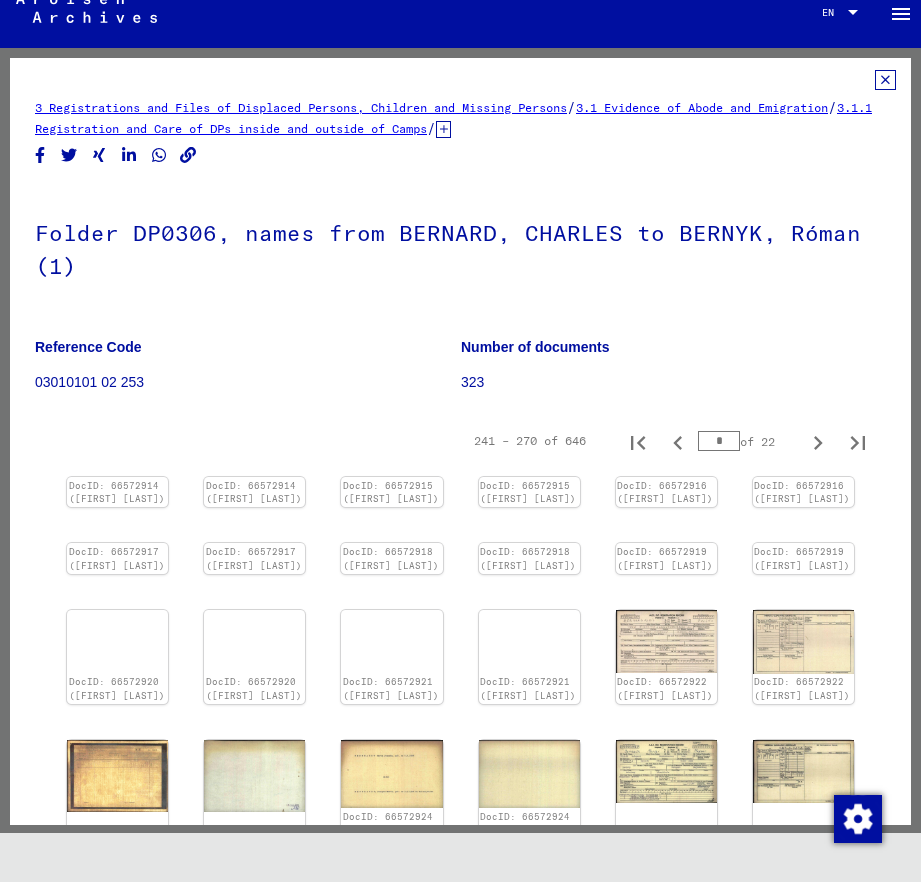 type on "**" 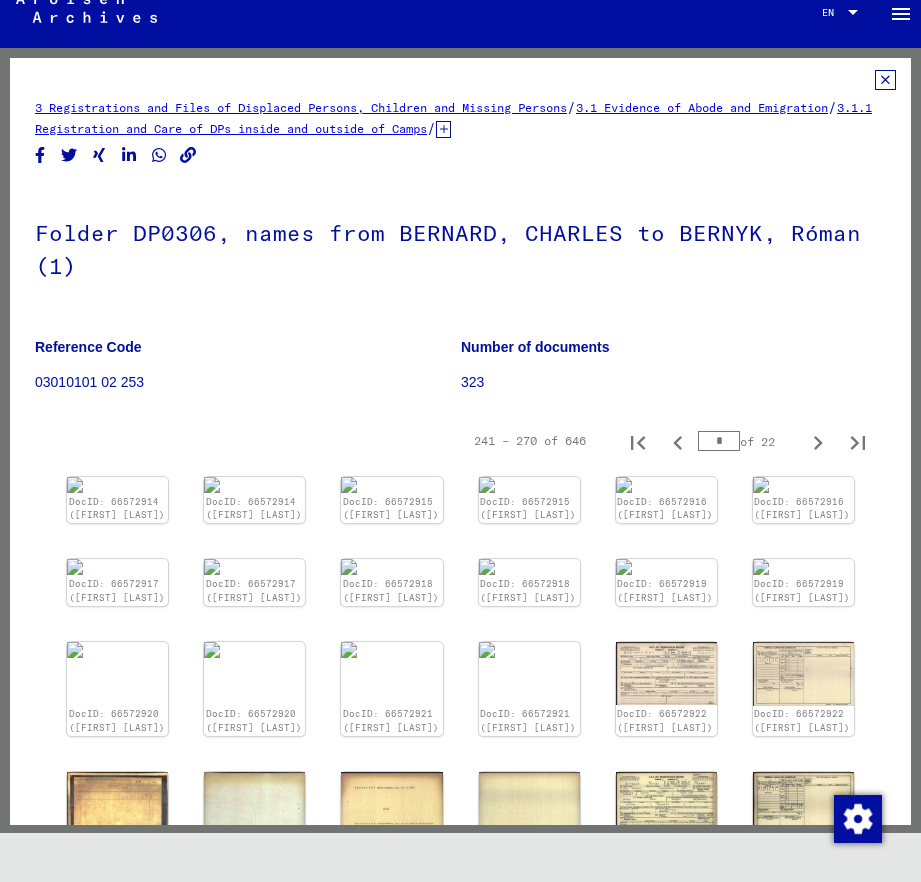 type on "**" 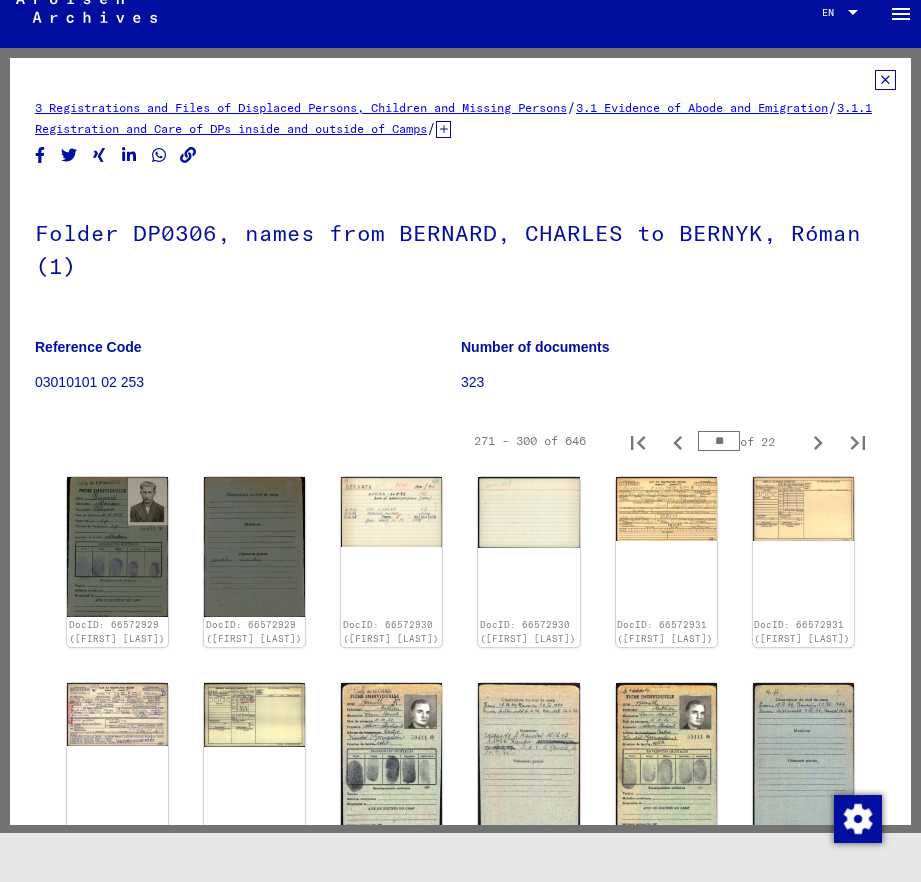 type on "**" 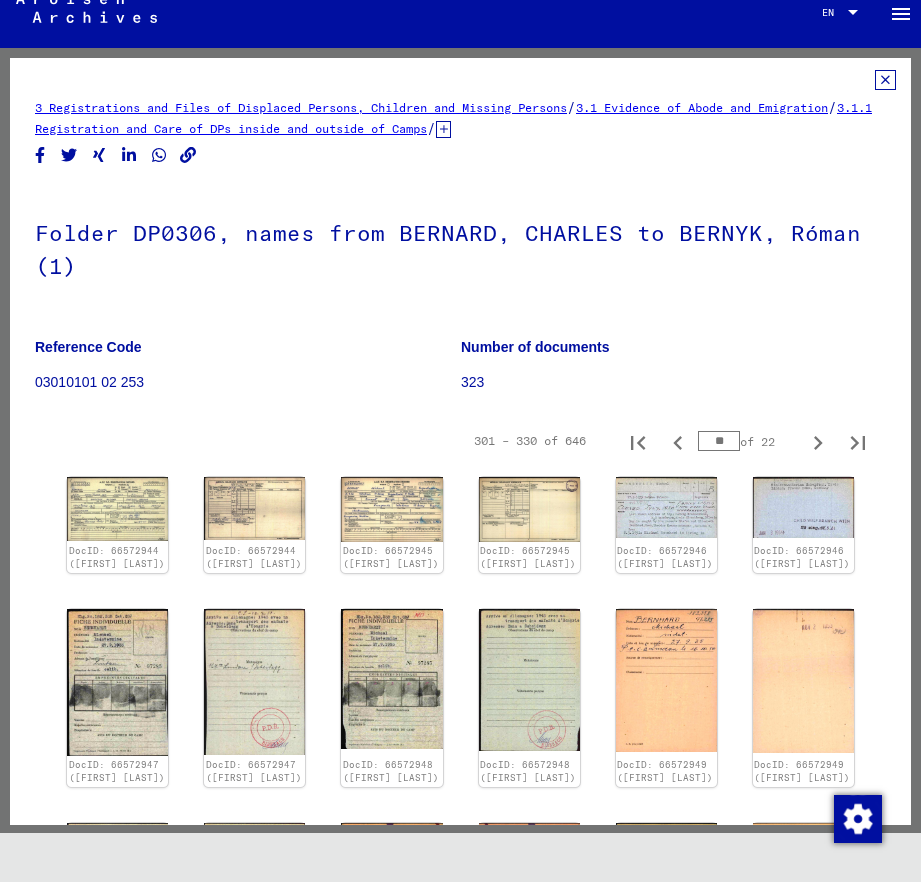 type on "**" 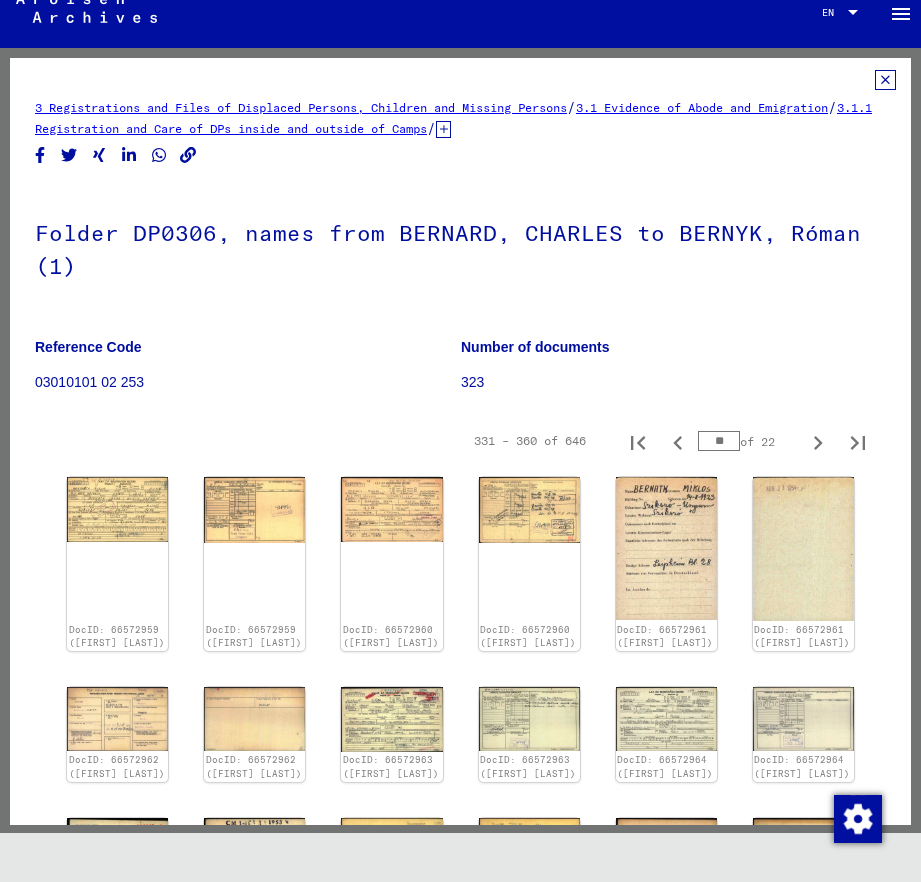 type on "**" 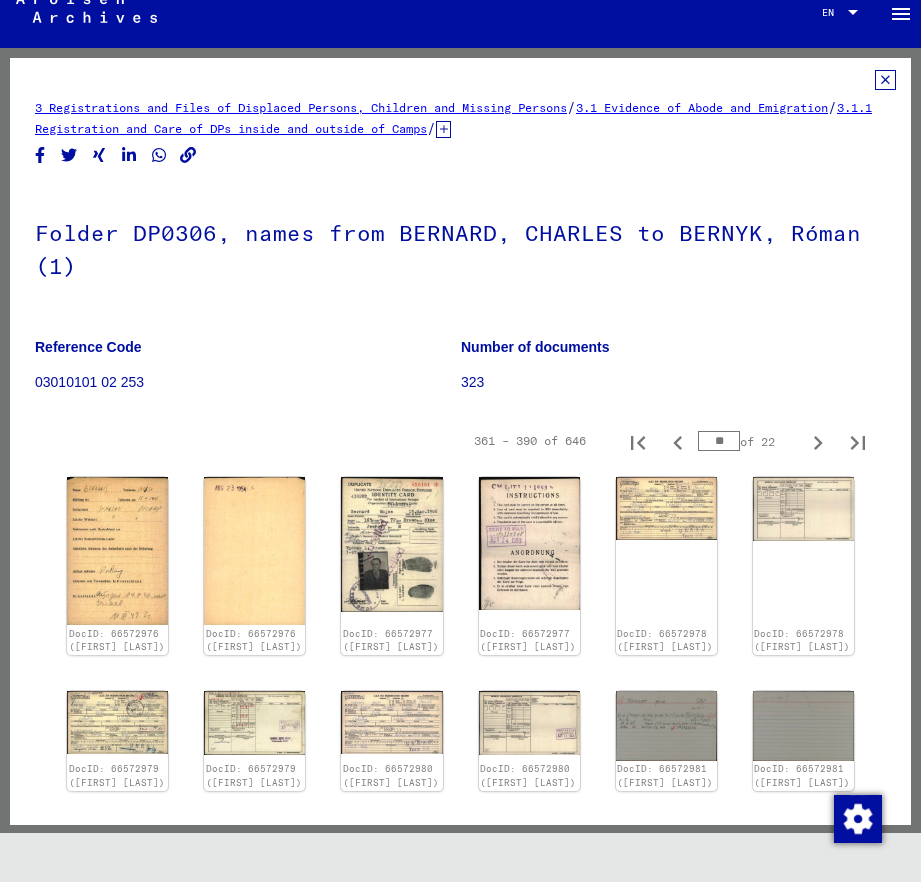 type on "**" 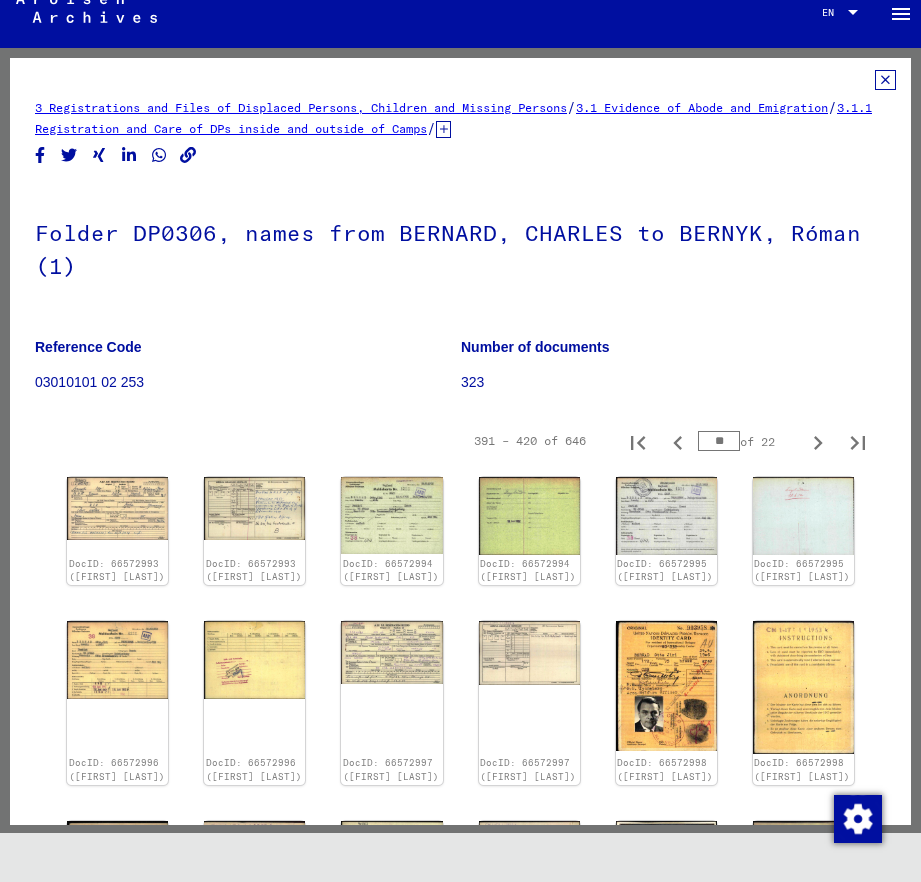 type on "**" 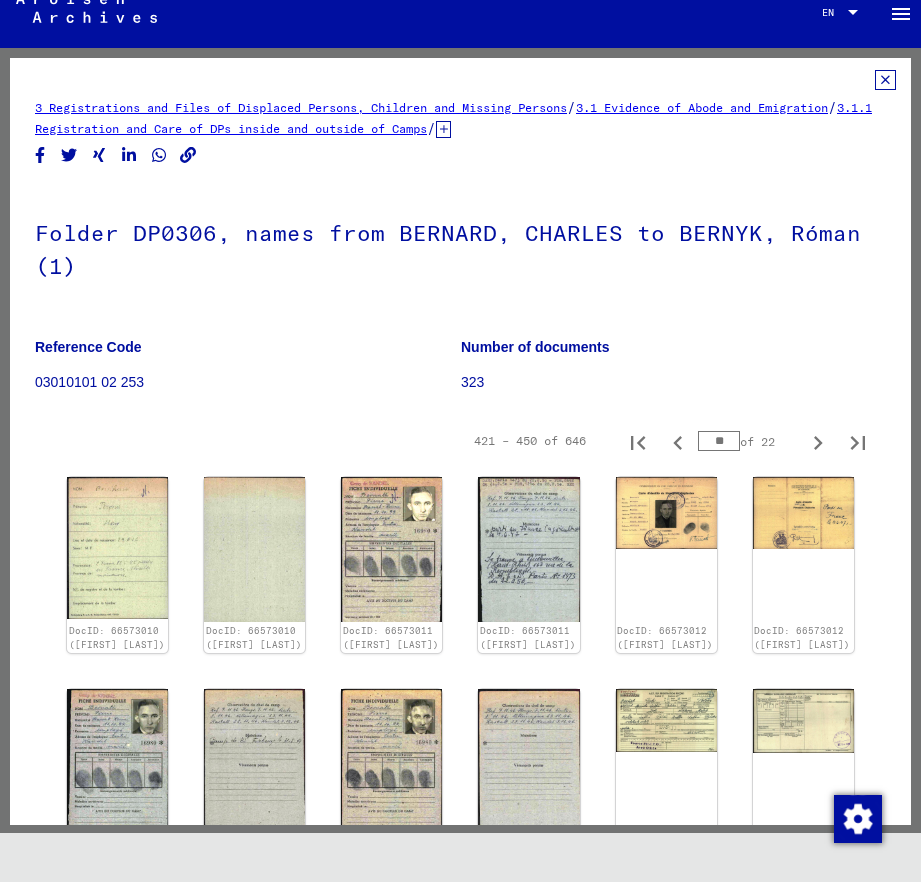 type on "**" 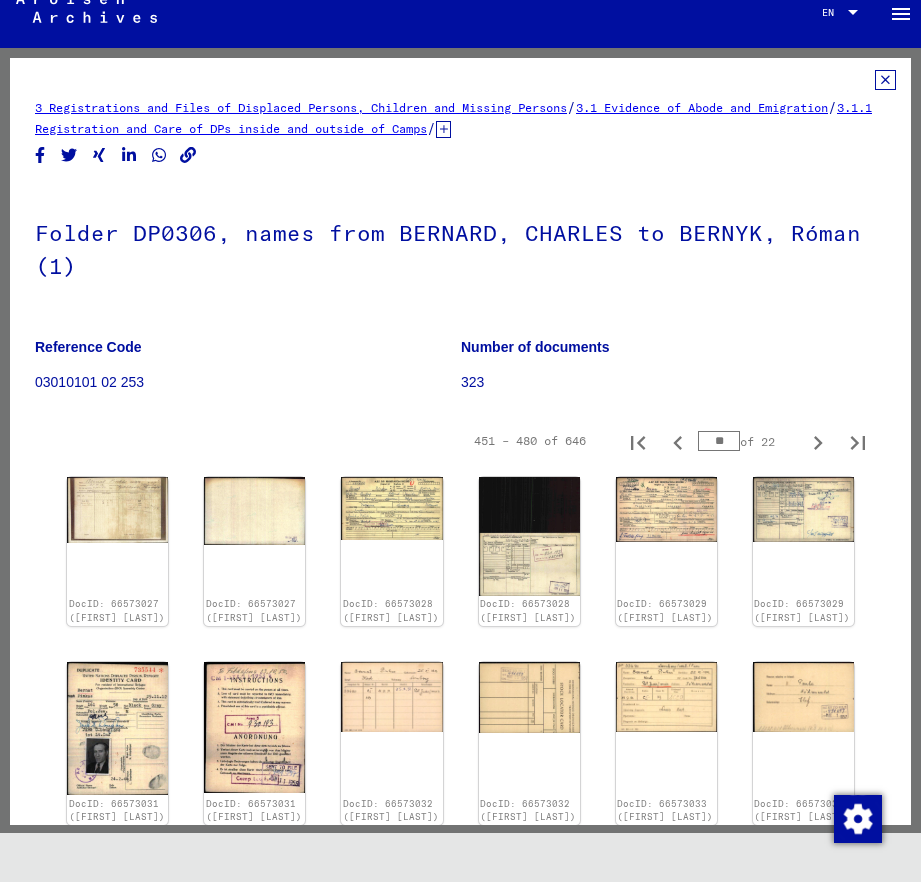 type on "**" 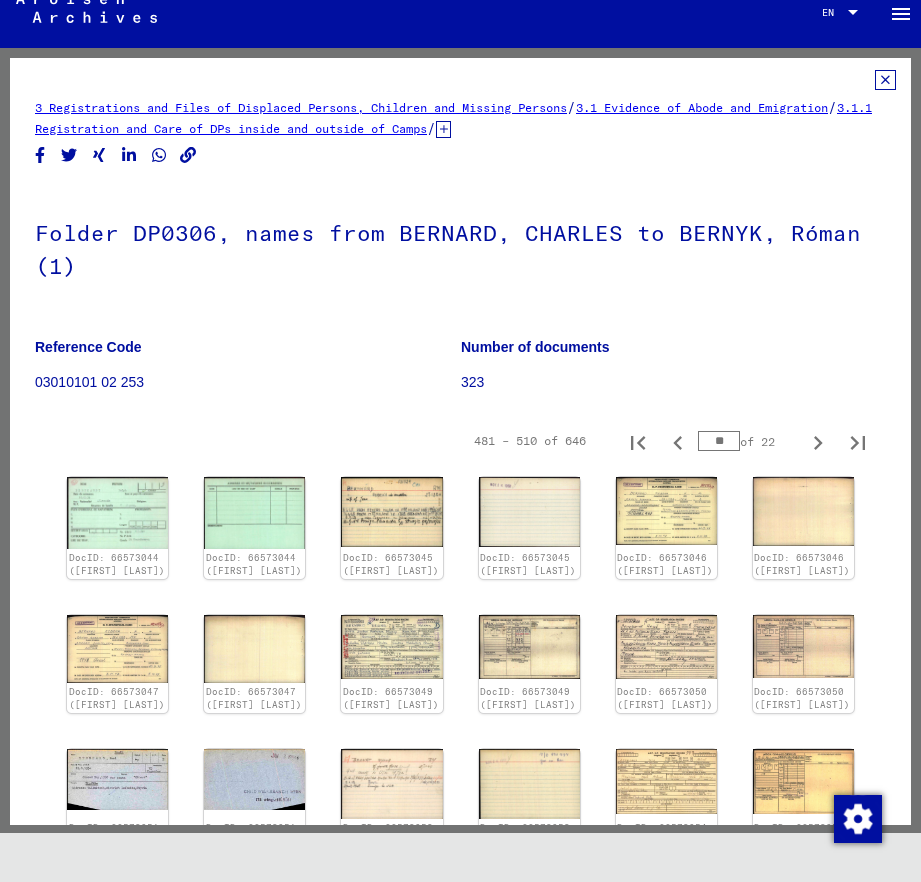 type on "**" 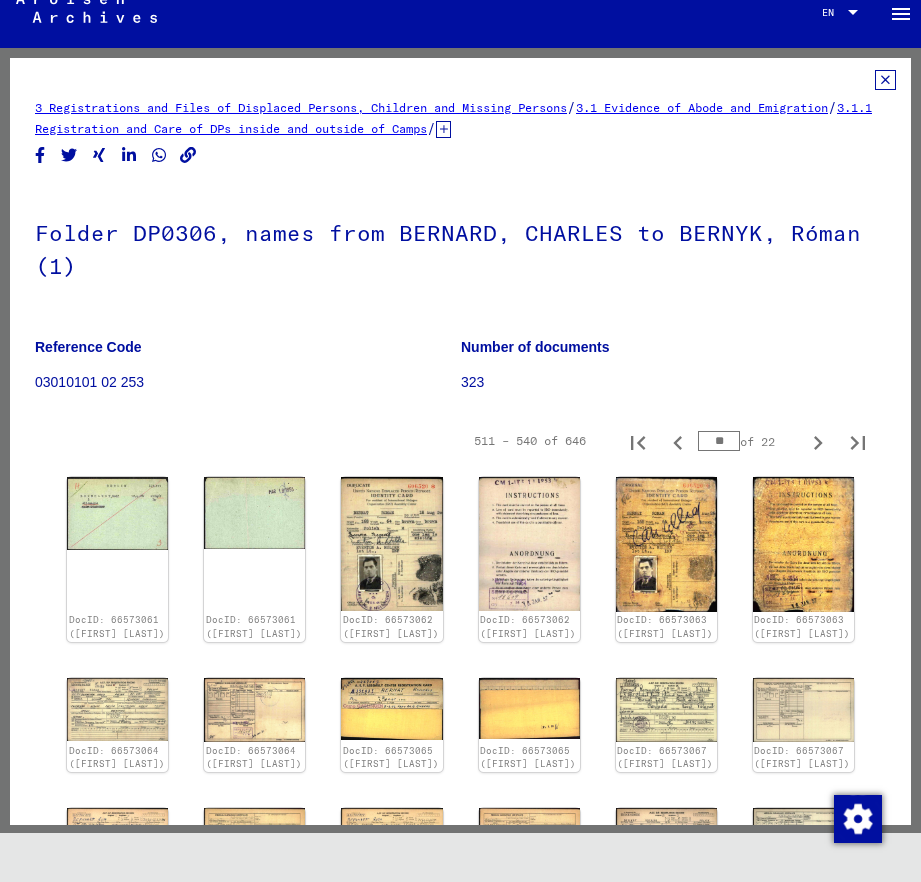 type on "**" 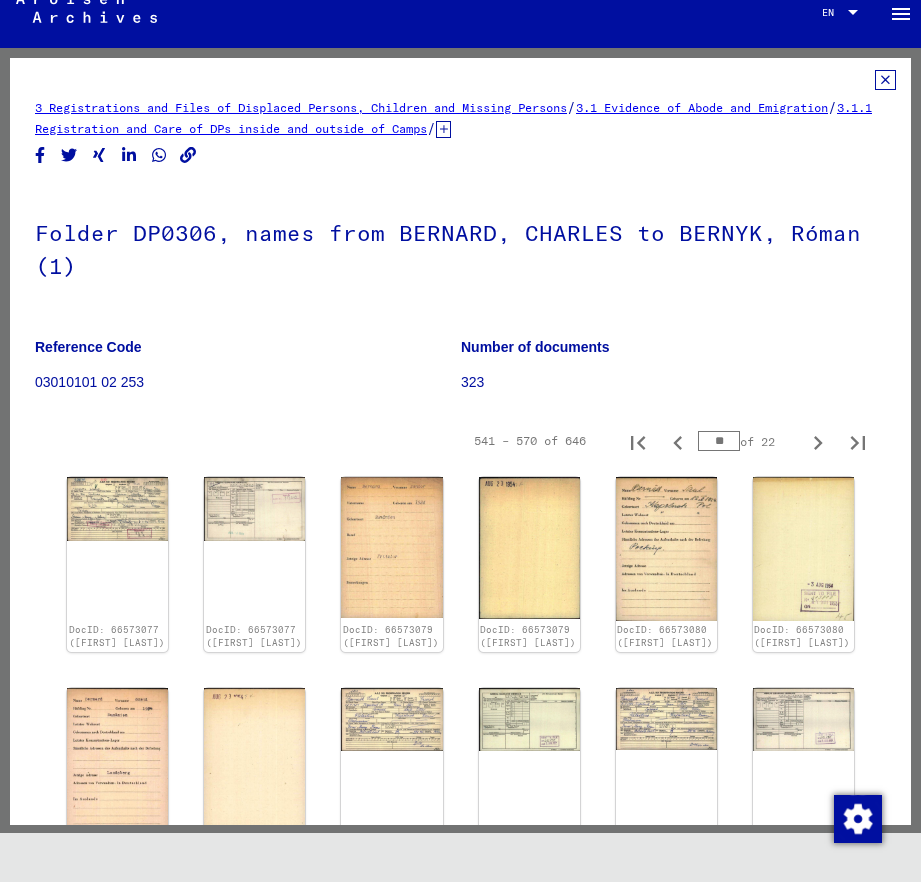 type on "**" 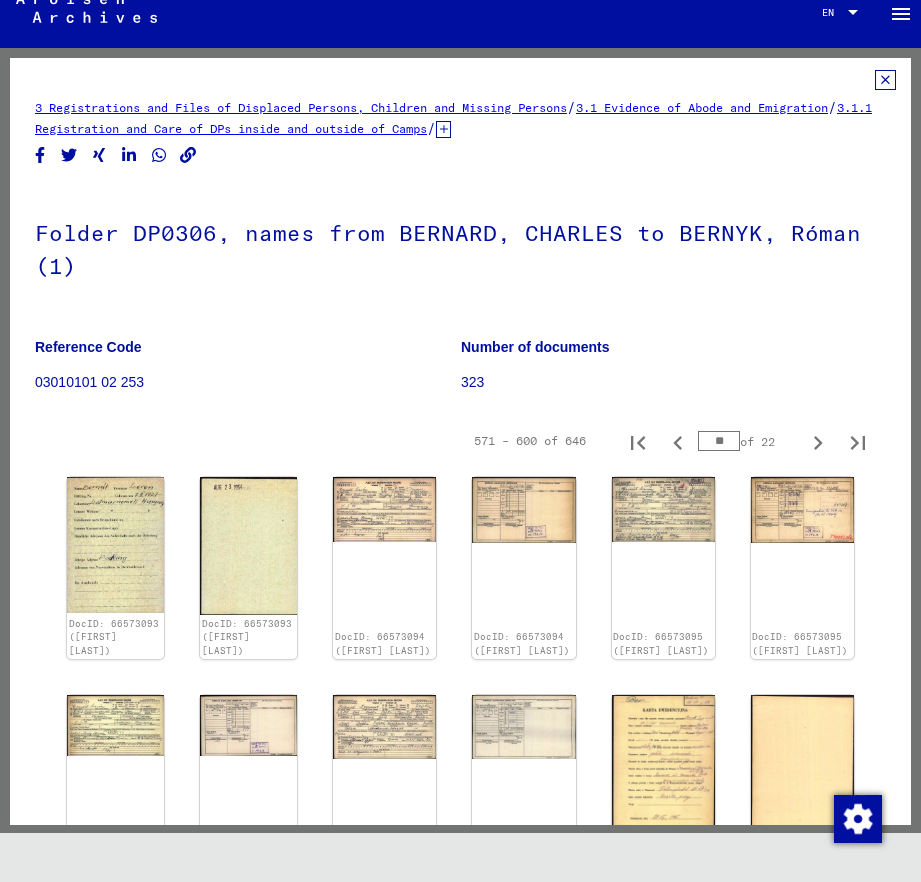 type on "**" 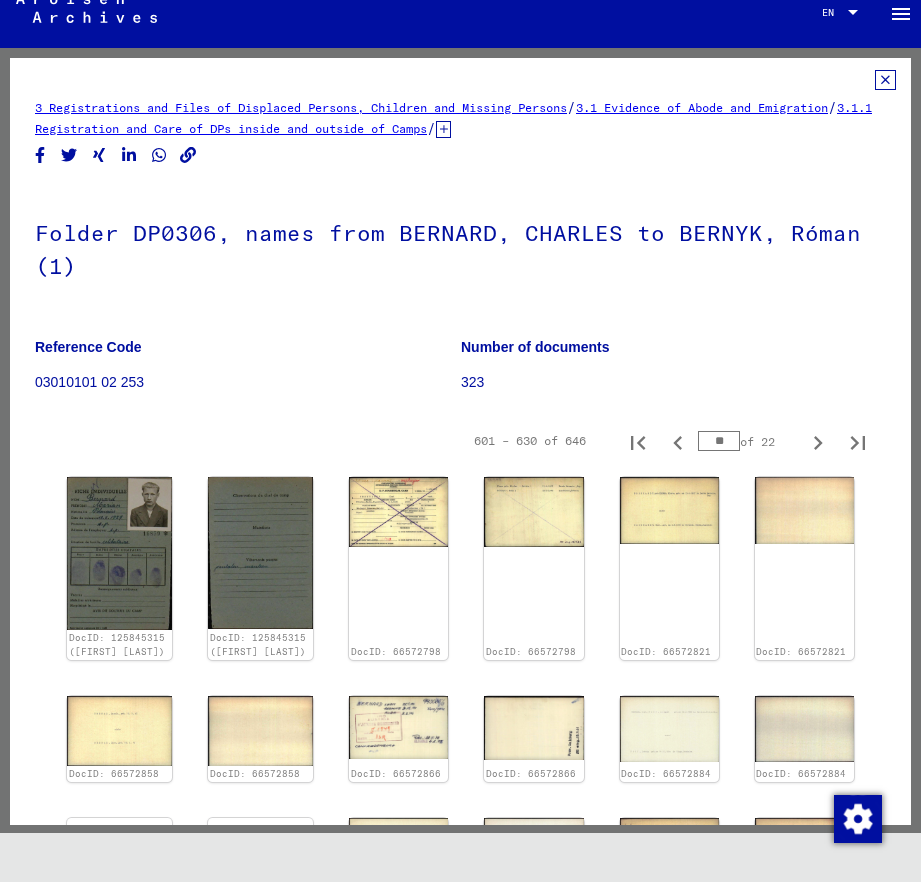type on "**" 